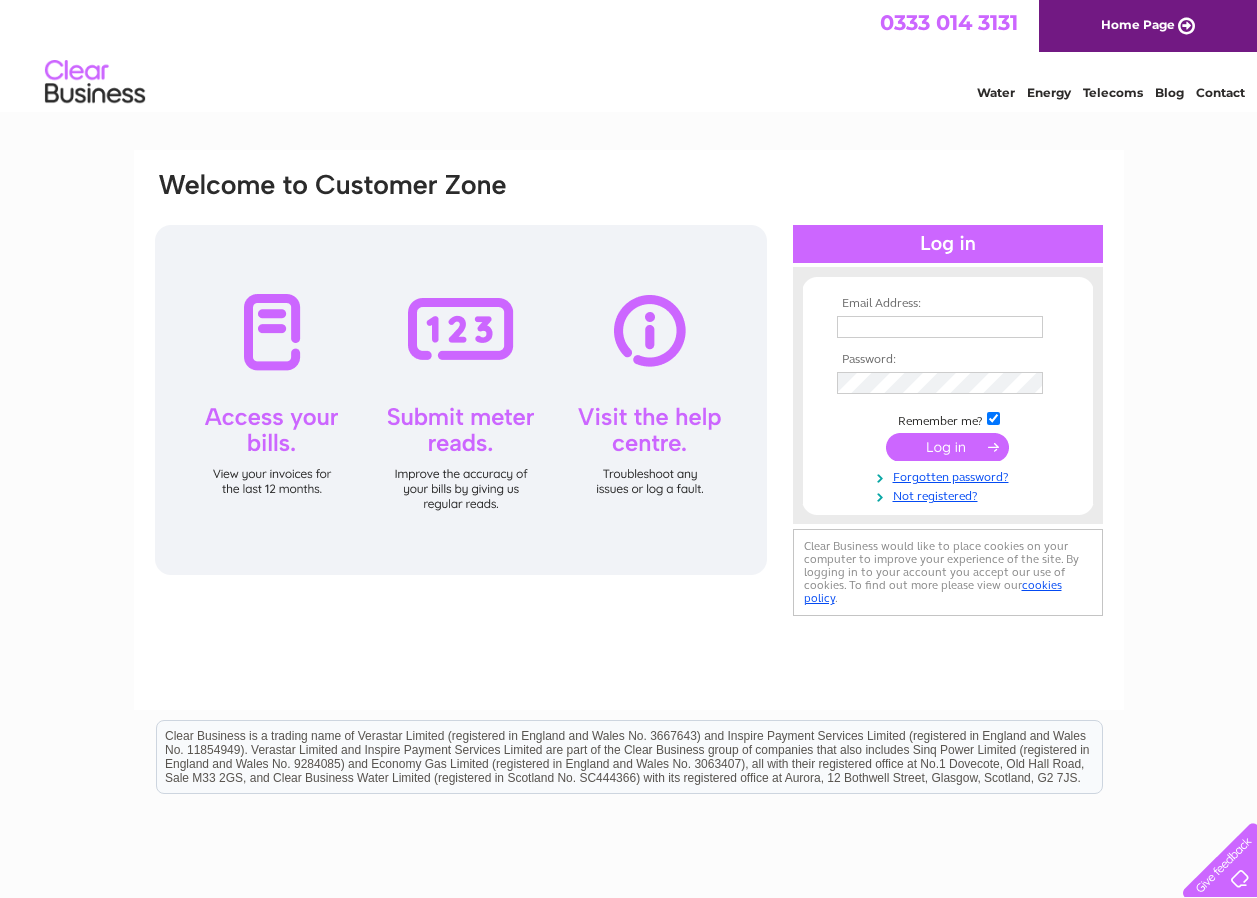 scroll, scrollTop: 0, scrollLeft: 0, axis: both 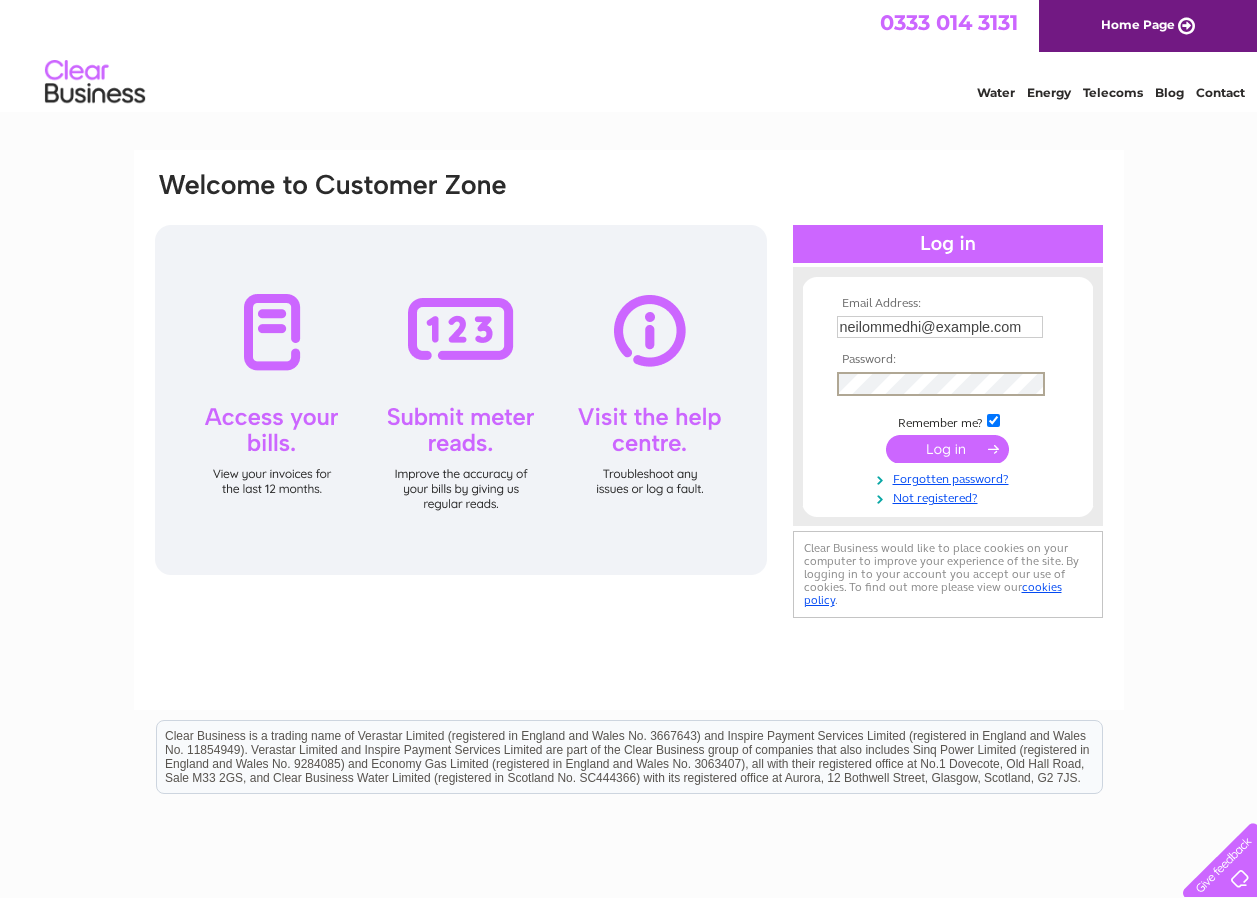 click on "Email Address:
neilommedhi@gmail.com
Password:" at bounding box center [629, 396] 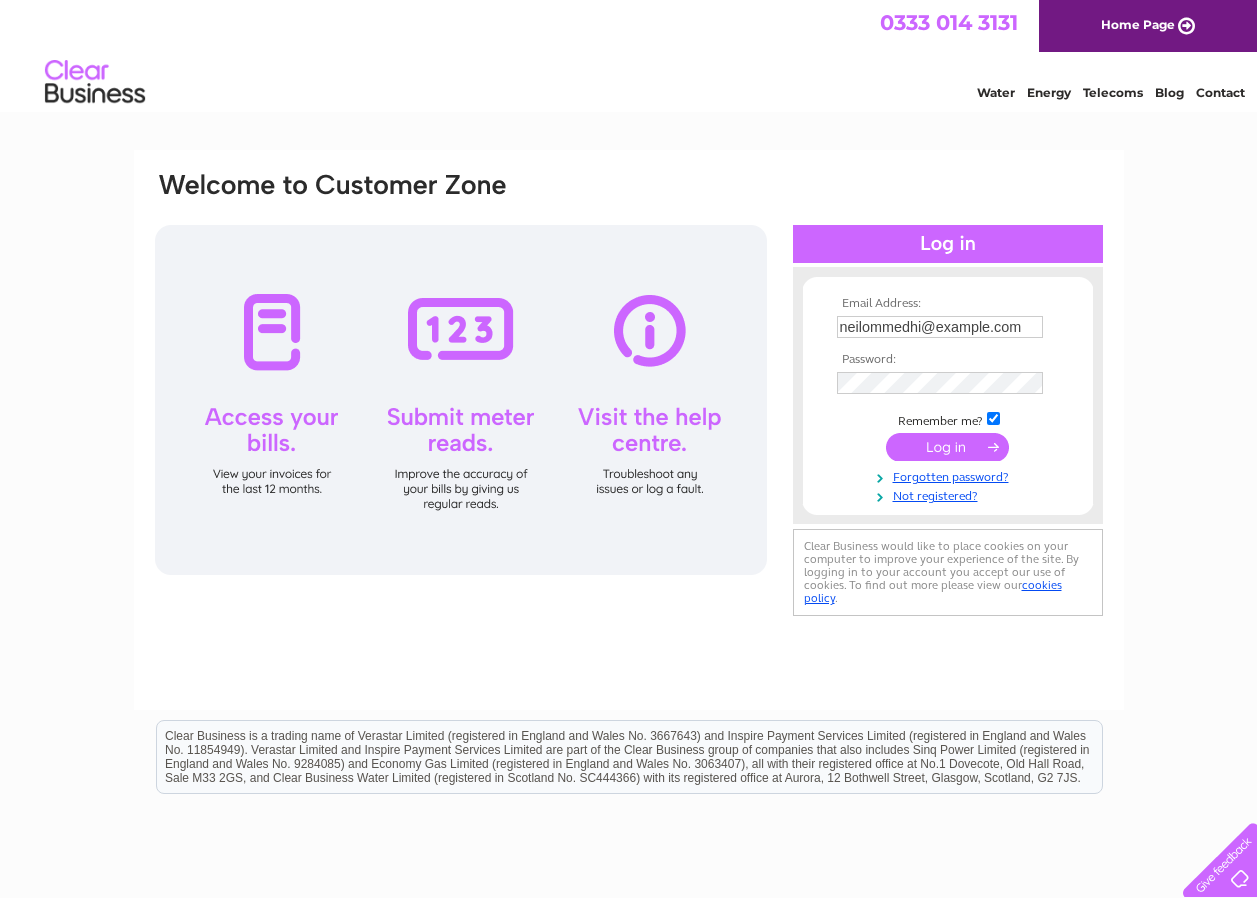 click at bounding box center (947, 447) 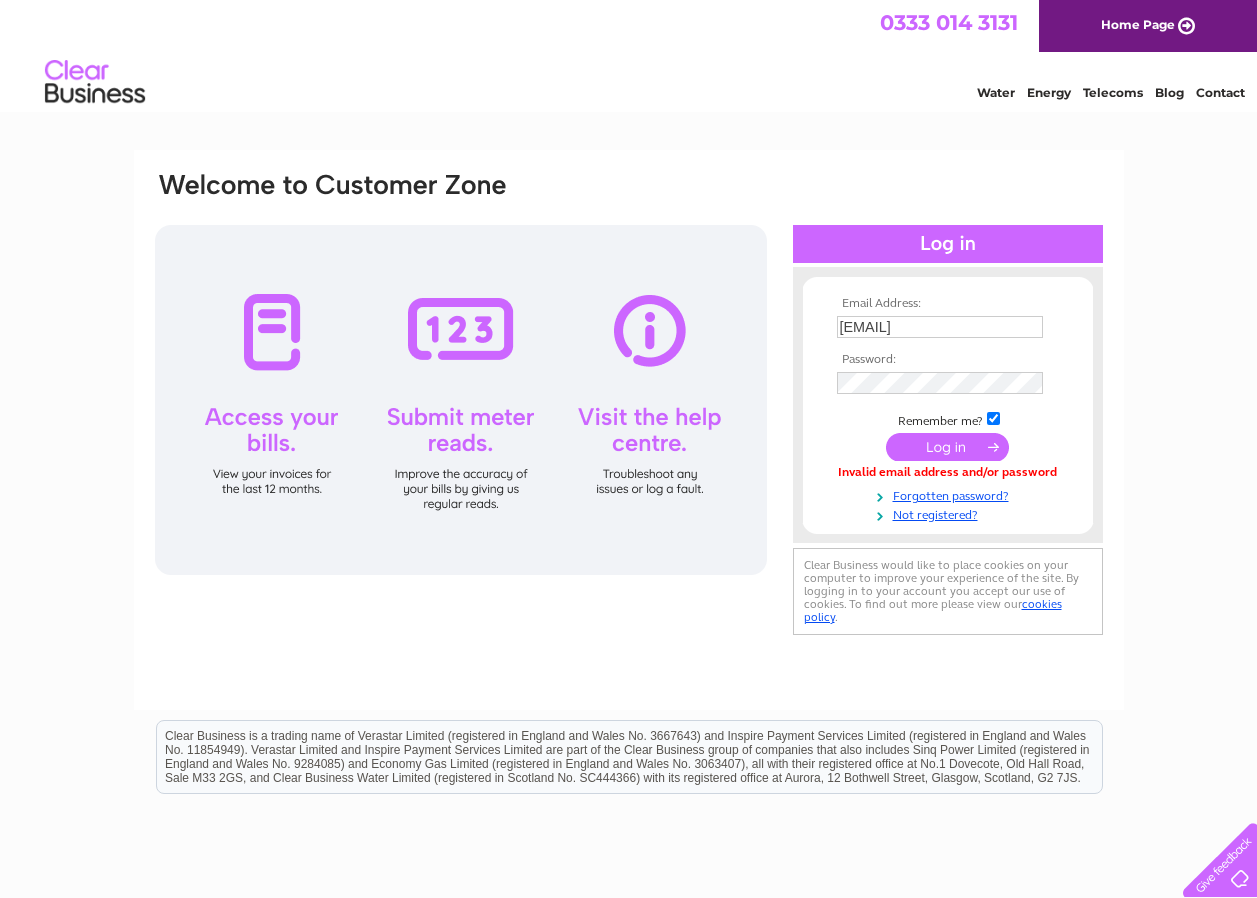 scroll, scrollTop: 0, scrollLeft: 0, axis: both 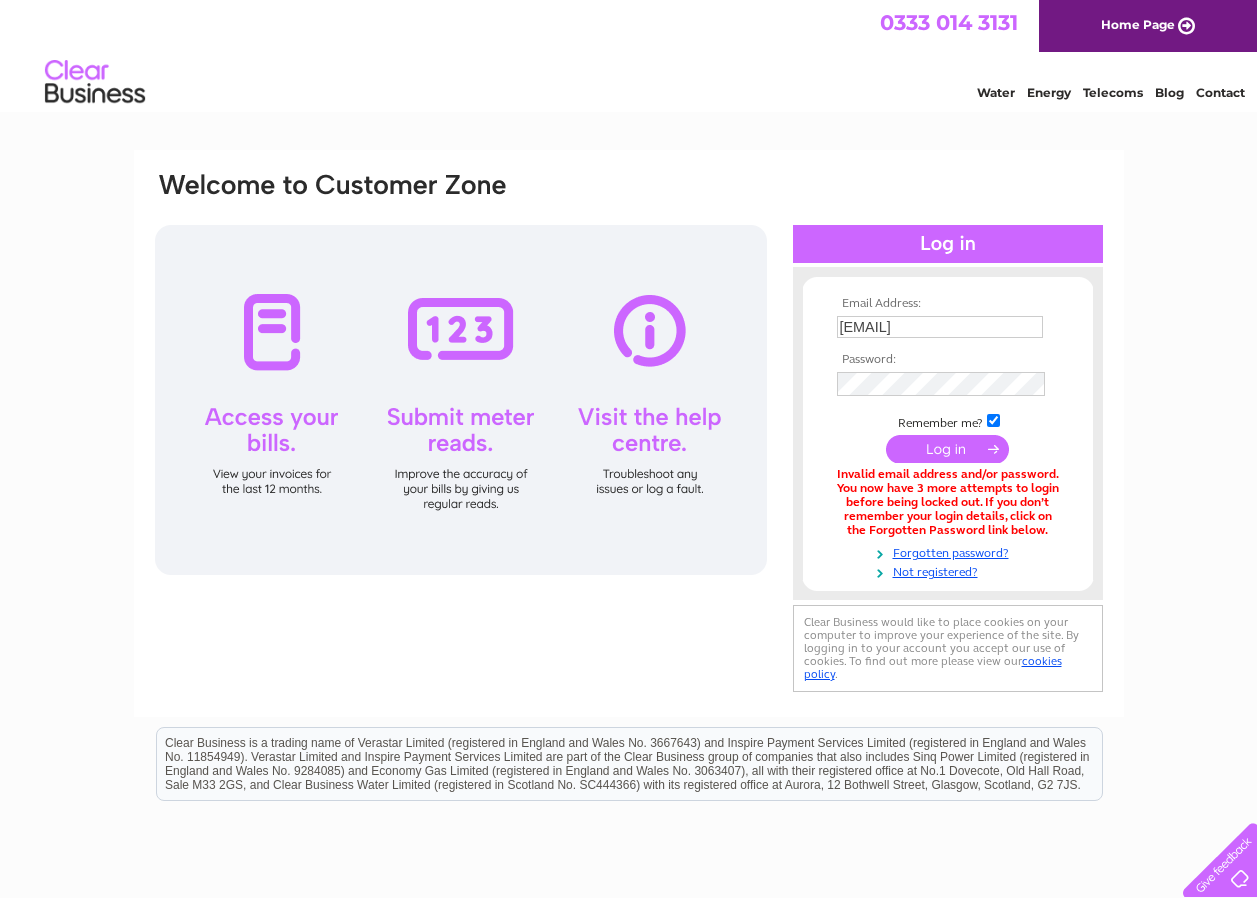 click at bounding box center (947, 449) 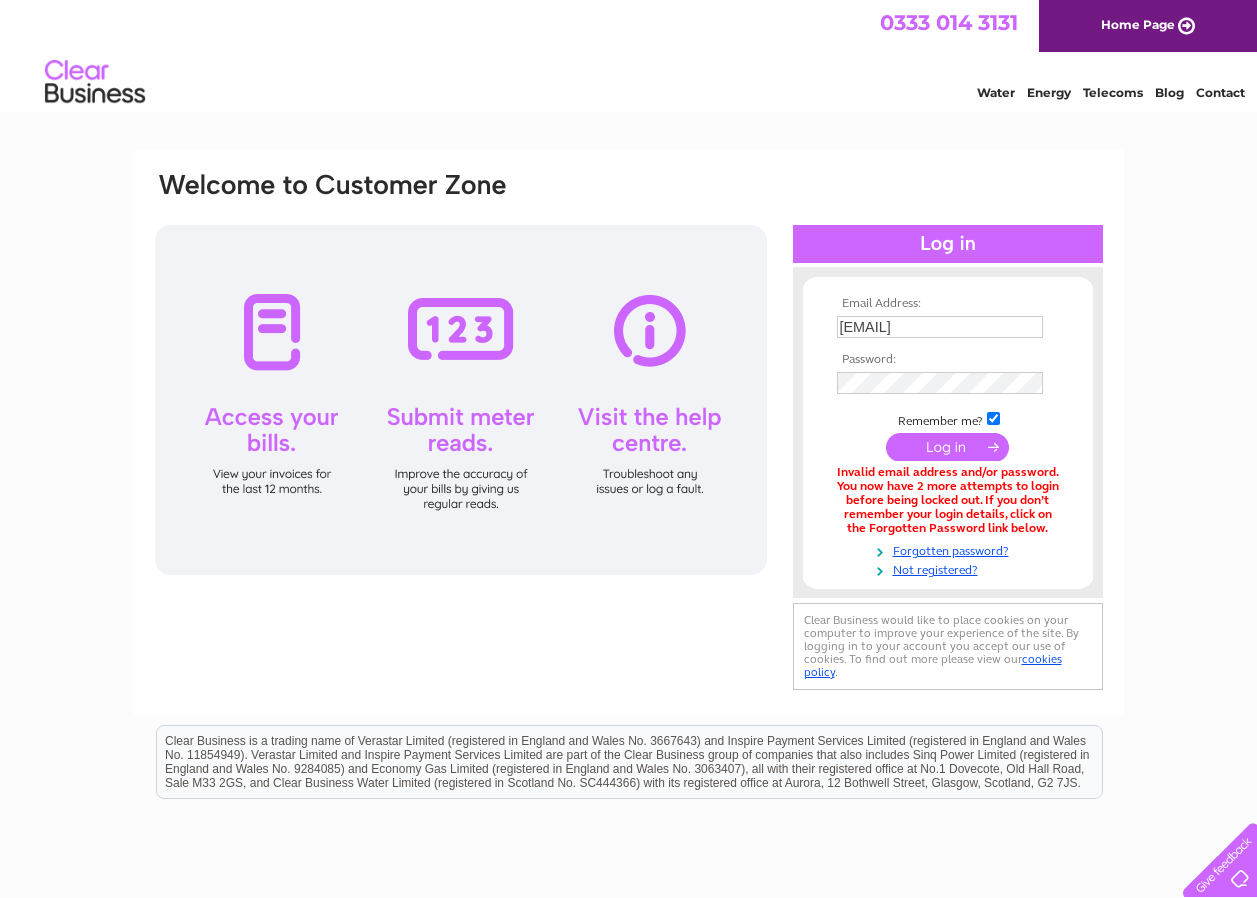 scroll, scrollTop: 0, scrollLeft: 0, axis: both 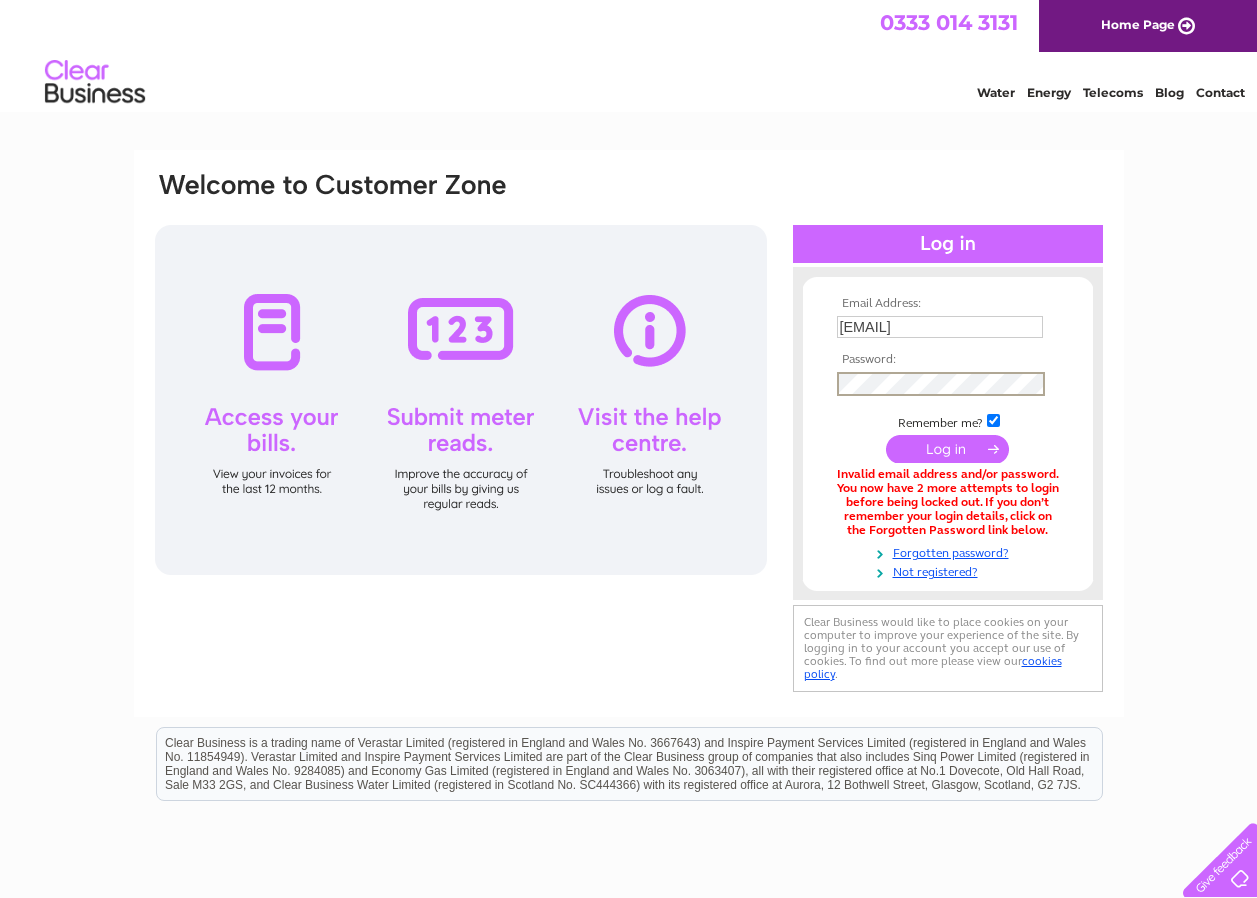 click at bounding box center (947, 449) 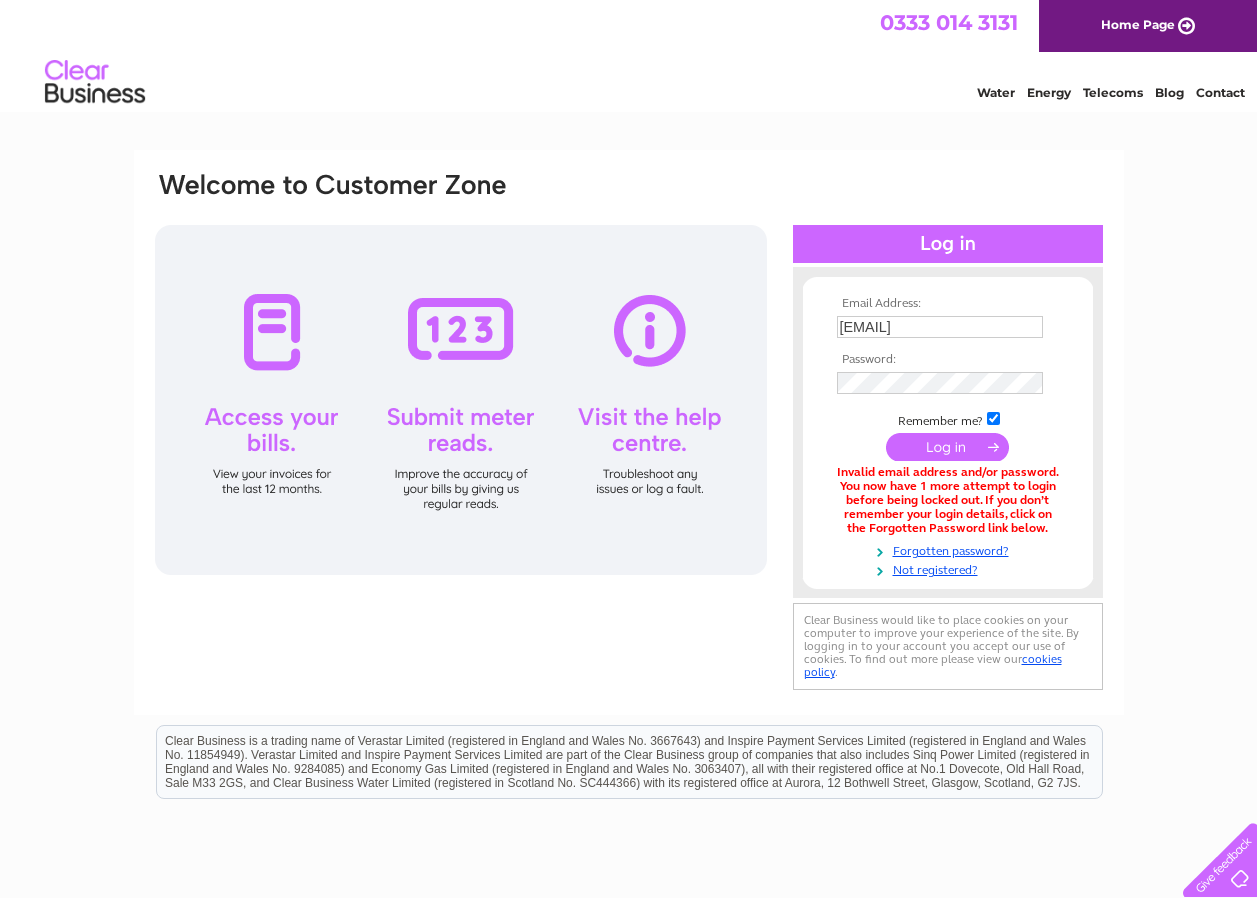 scroll, scrollTop: 0, scrollLeft: 0, axis: both 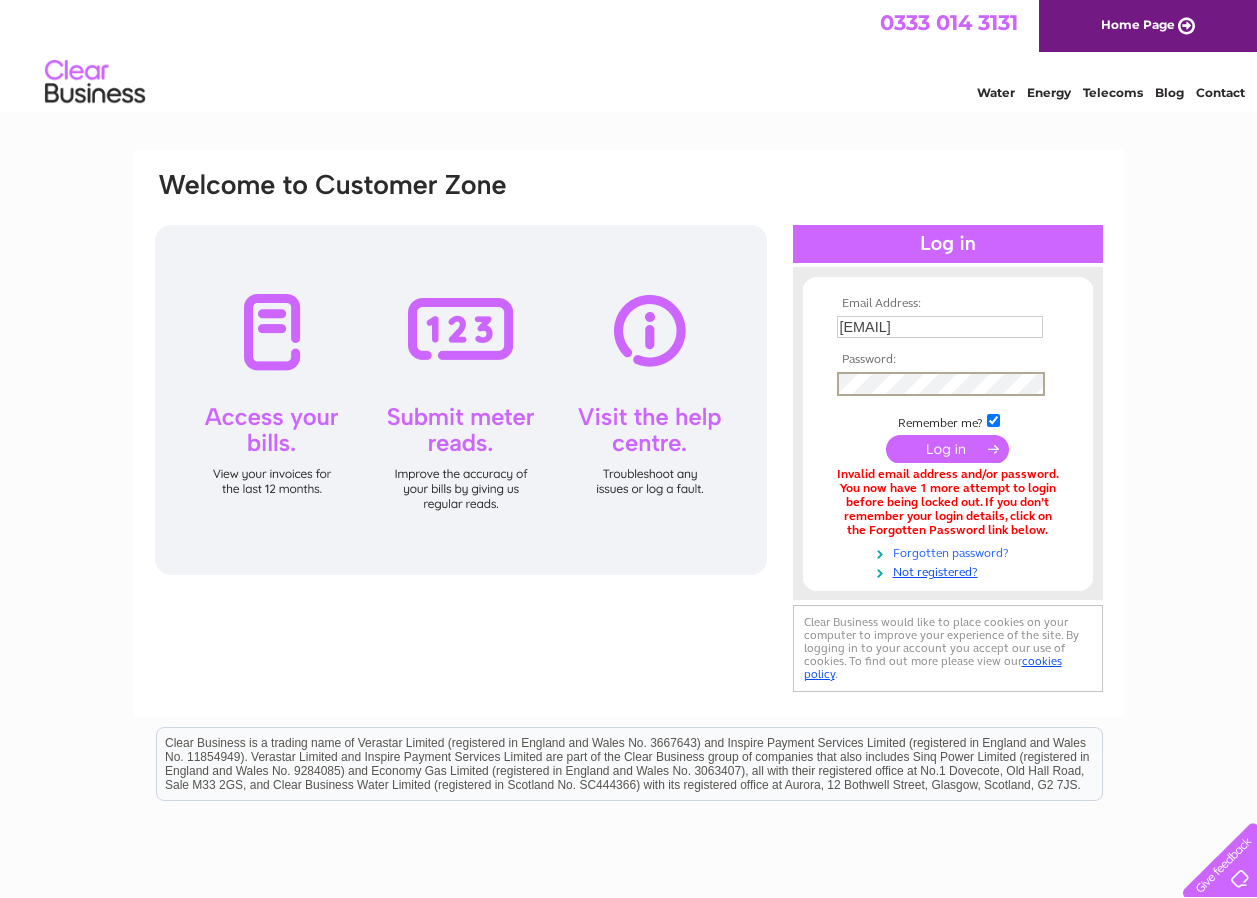 click on "Forgotten password?" at bounding box center [950, 551] 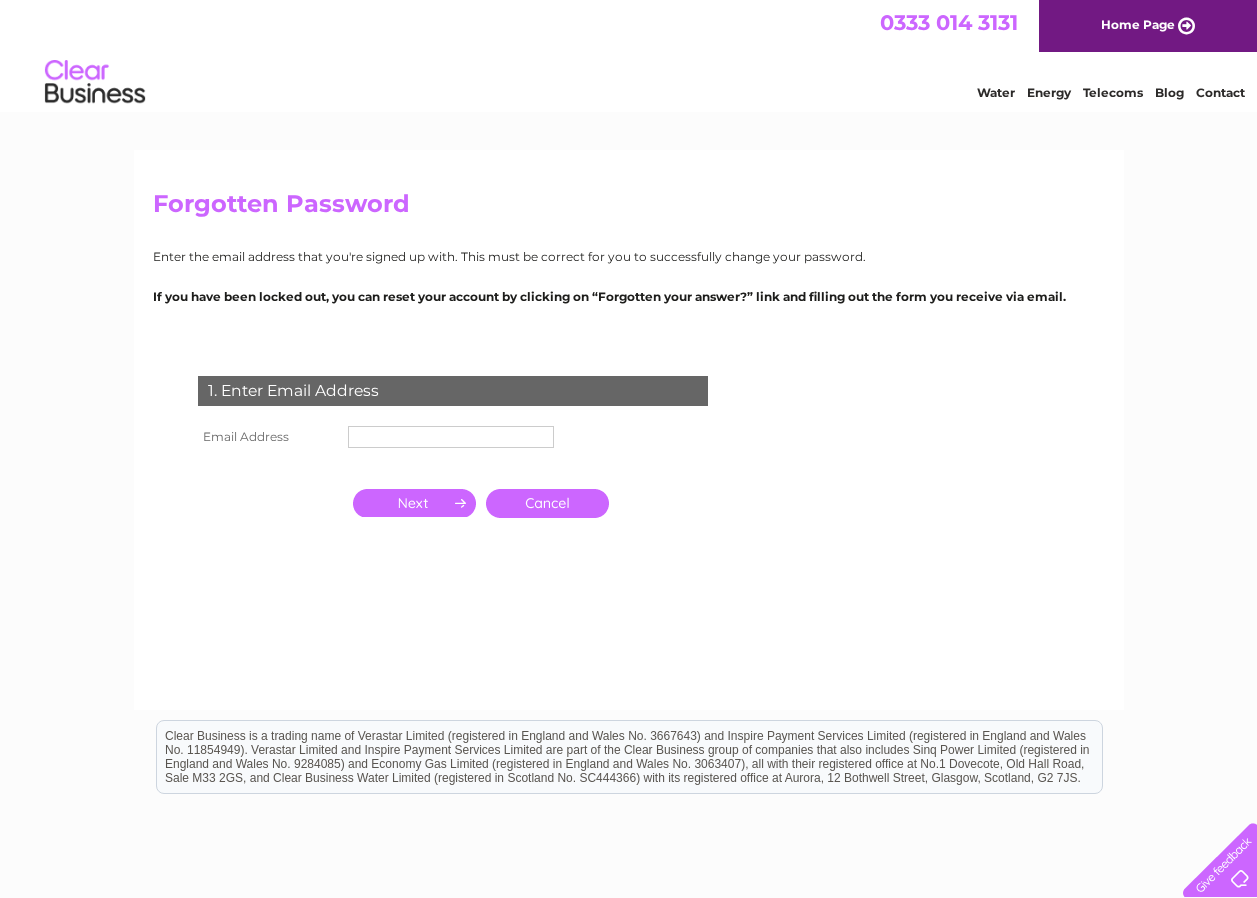 scroll, scrollTop: 0, scrollLeft: 0, axis: both 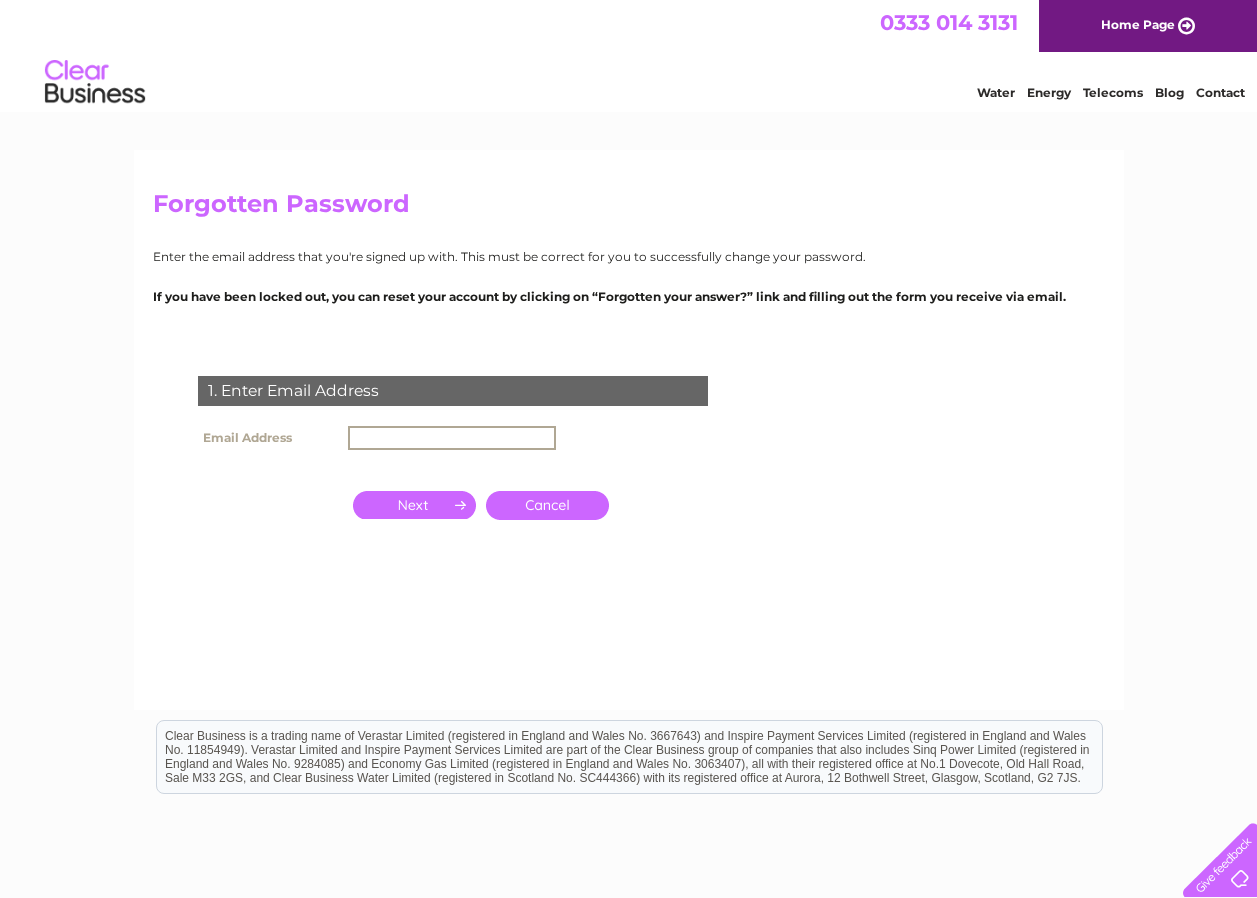 type on "[EMAIL]" 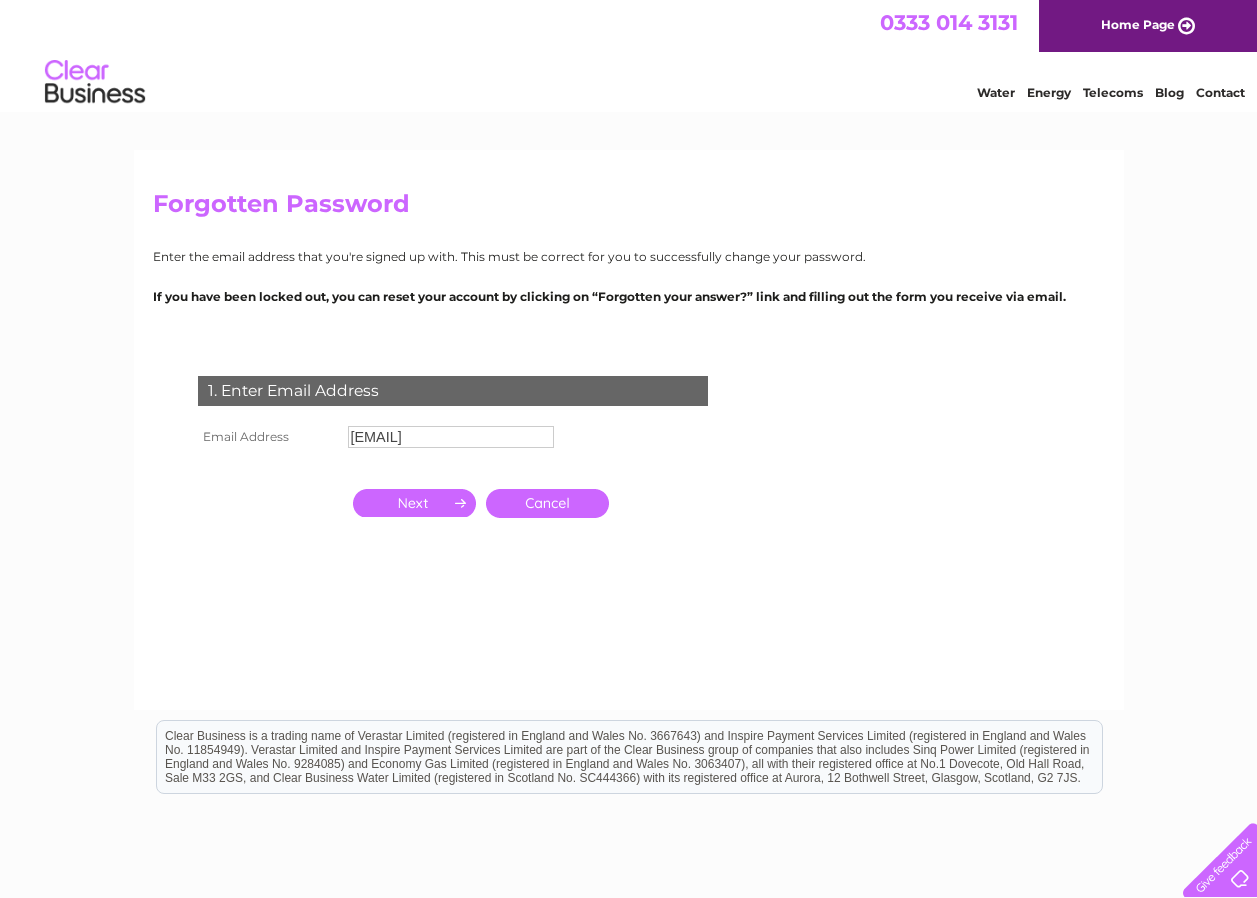 click at bounding box center (414, 503) 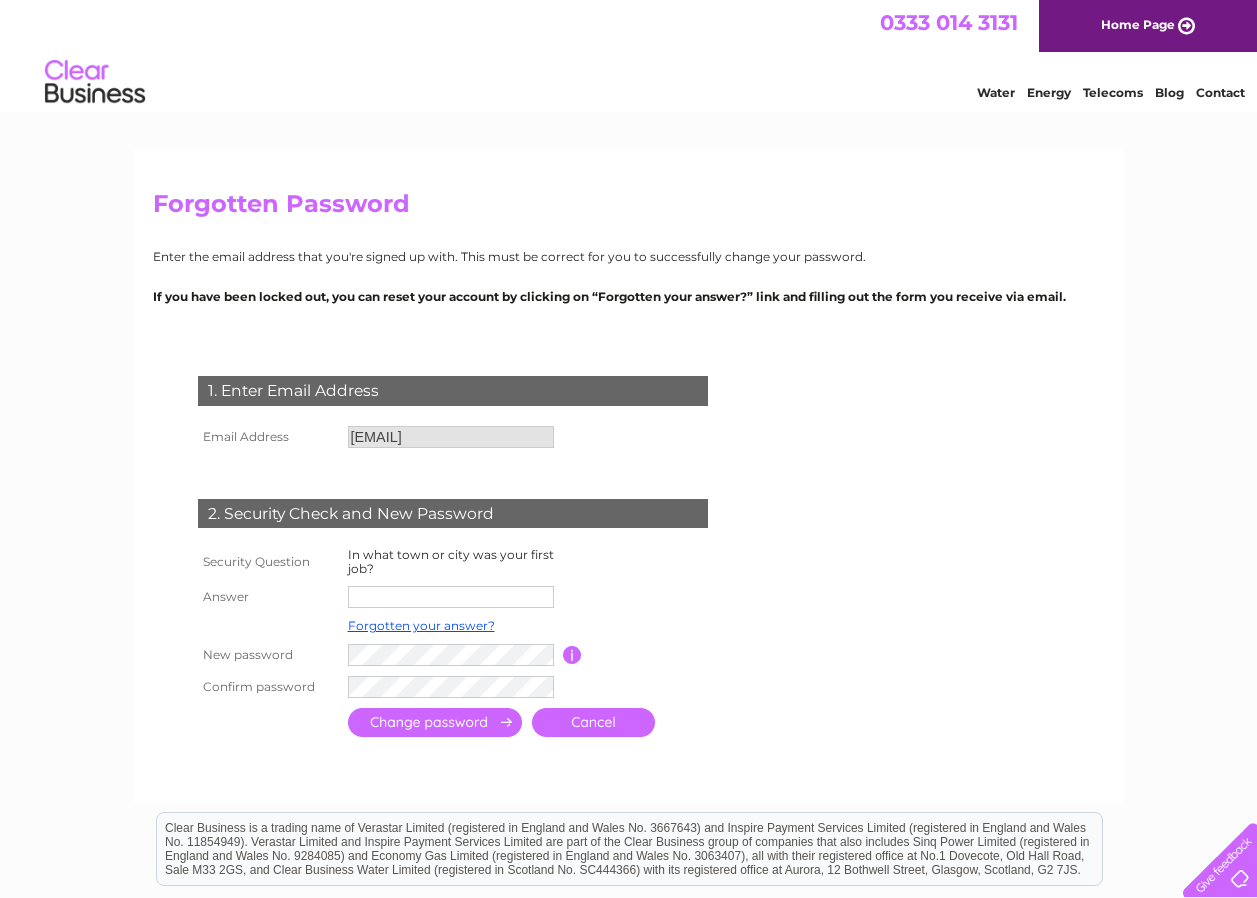 click on "In what town or city was your first job?" at bounding box center [453, 562] 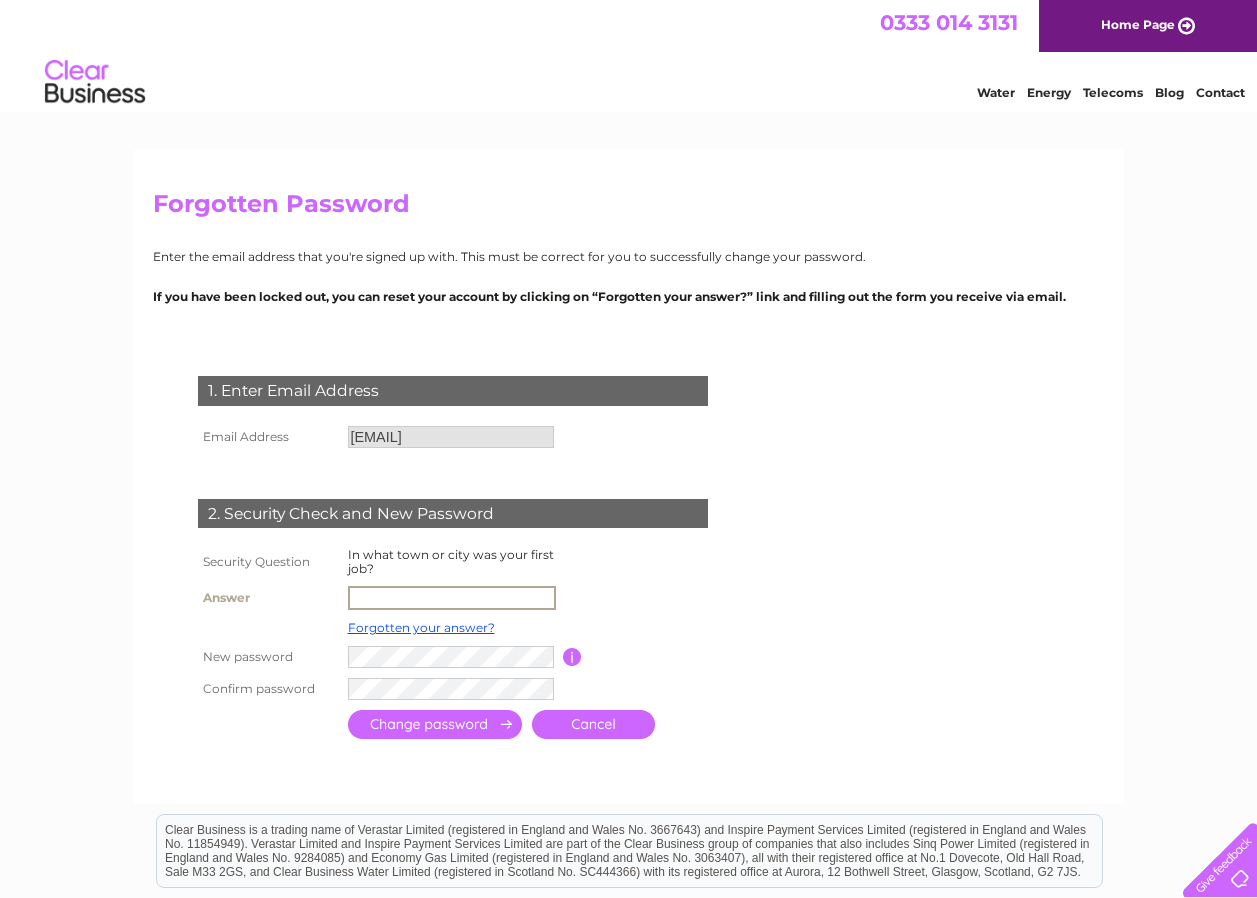 type on "Newcastle upon Tyne" 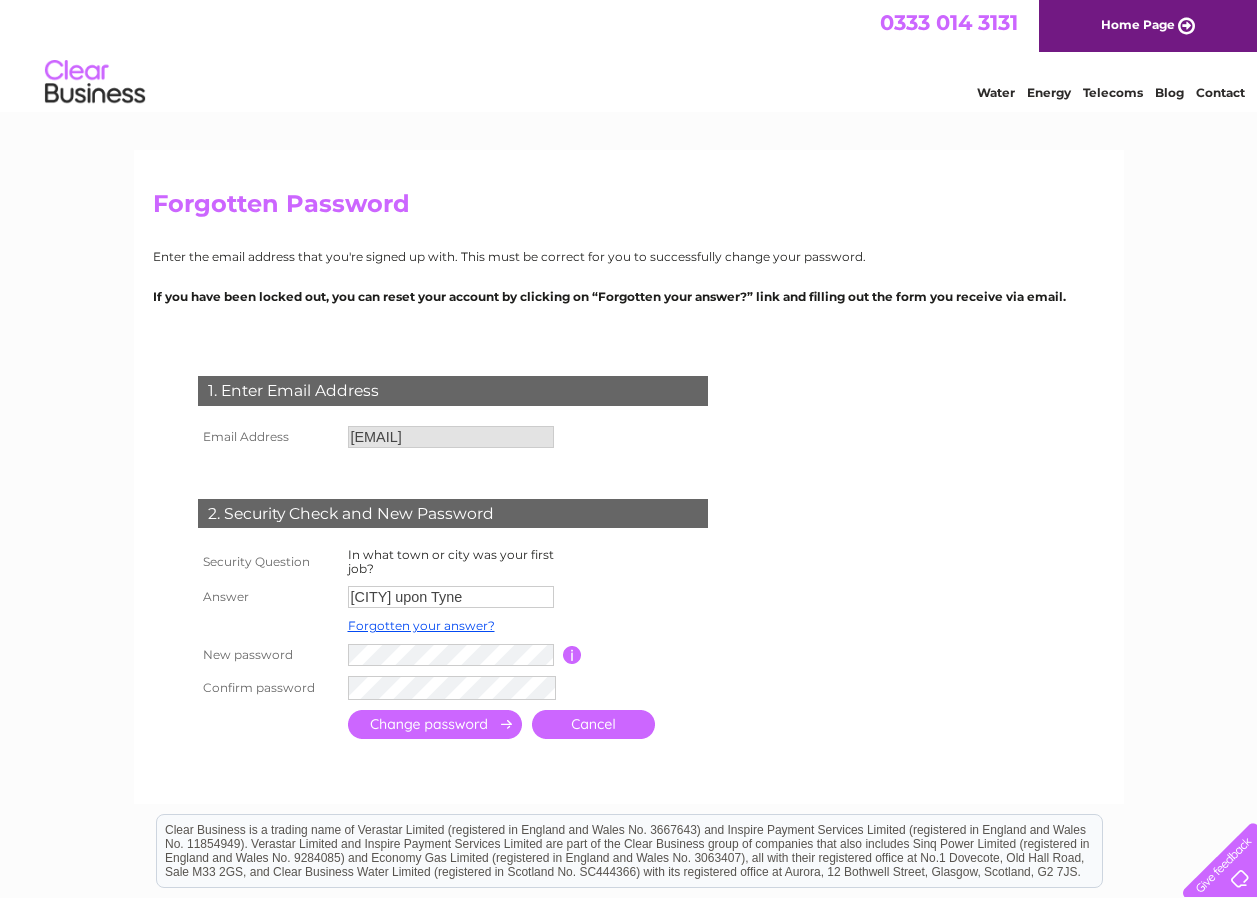 click at bounding box center (435, 724) 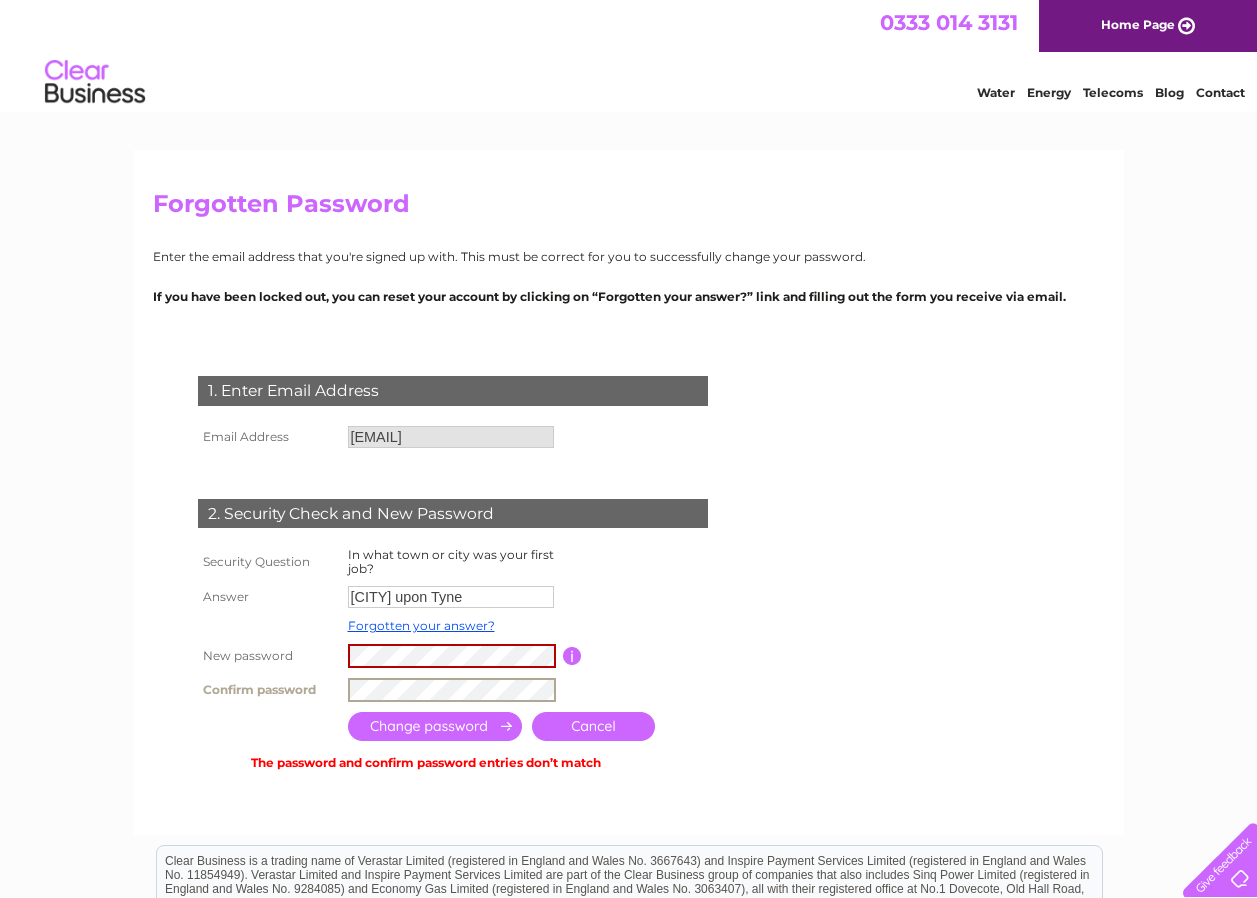 click on "1. Enter Email Address
Email Address
neilommedhi@gmail.com
Cancel" at bounding box center [457, 565] 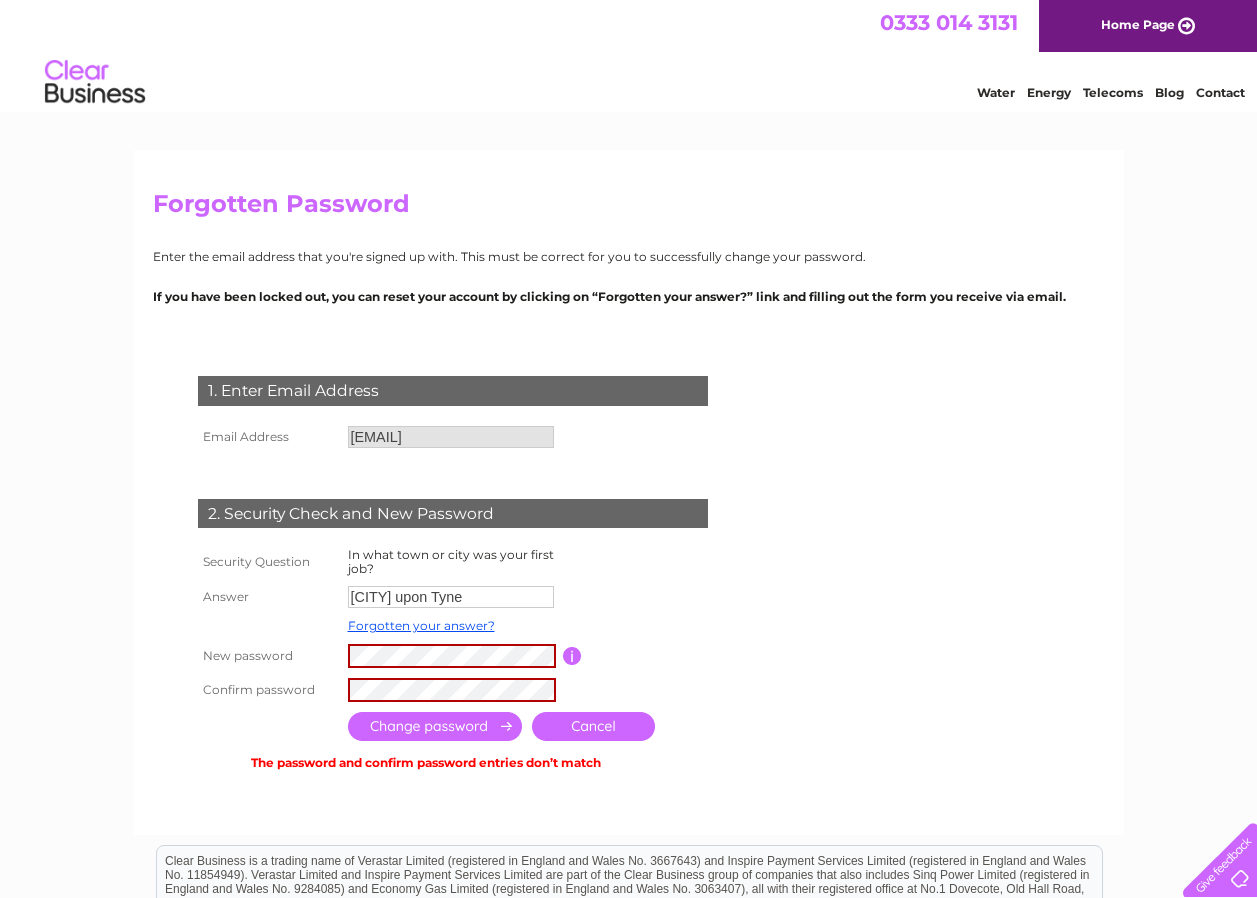 click at bounding box center (435, 726) 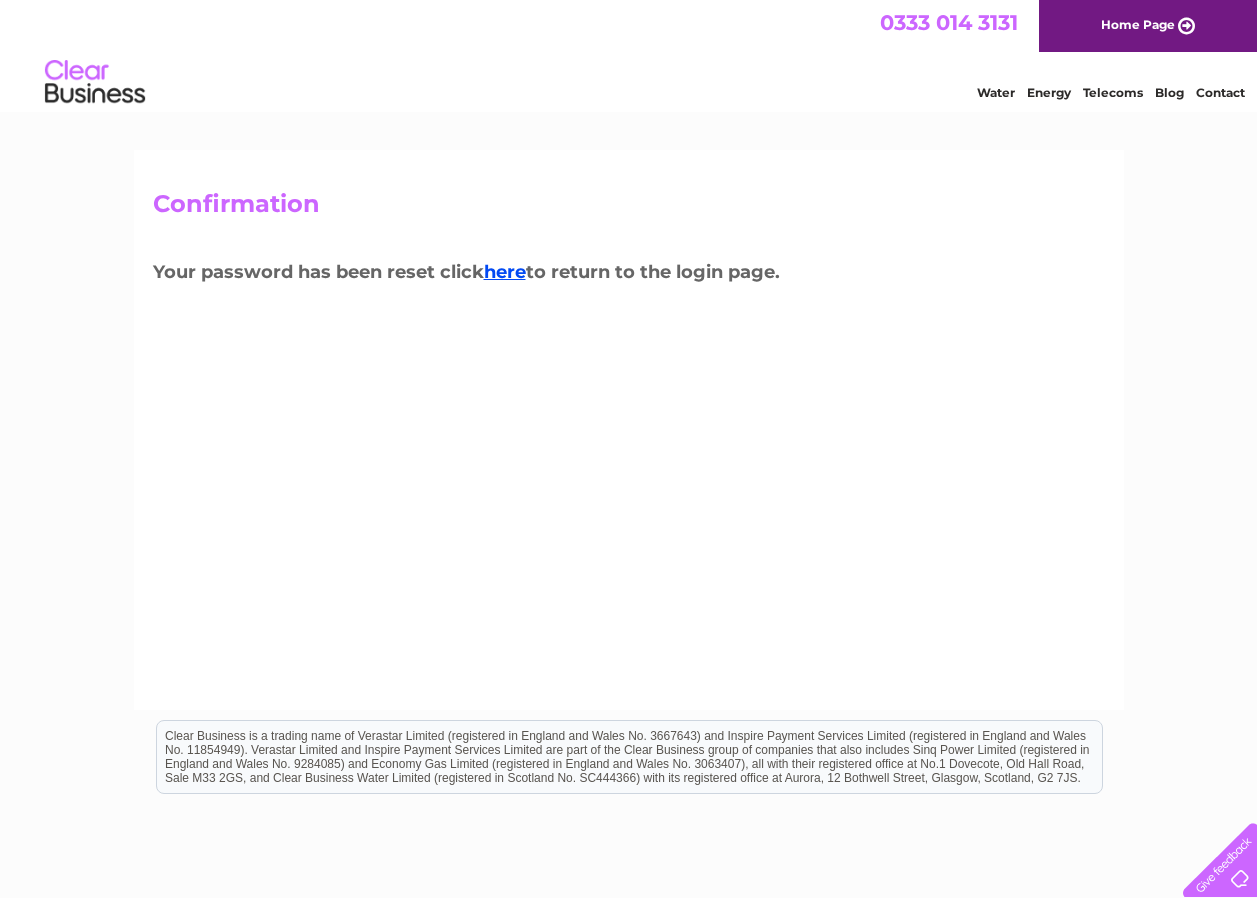 scroll, scrollTop: 0, scrollLeft: 0, axis: both 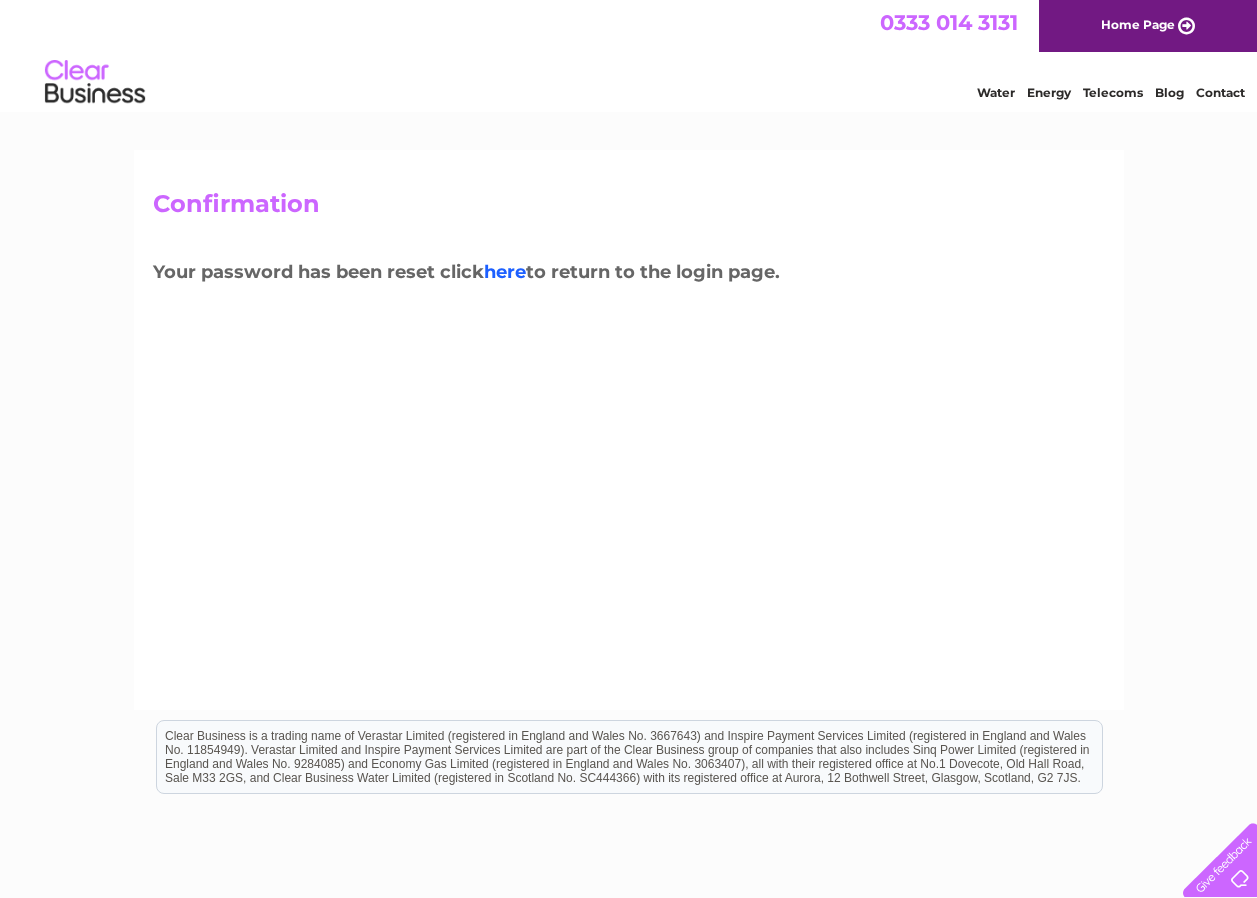 click on "here" at bounding box center (505, 272) 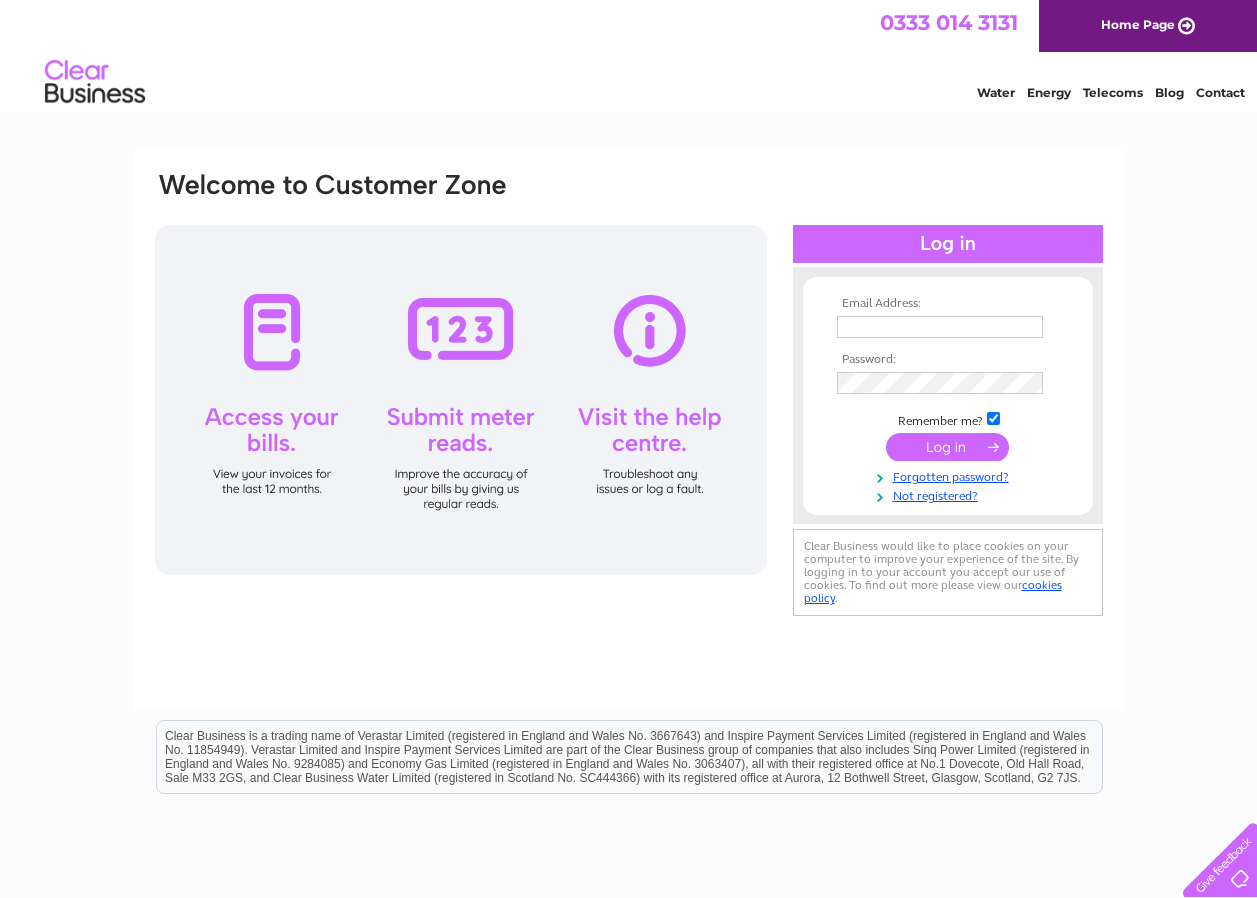 scroll, scrollTop: 0, scrollLeft: 0, axis: both 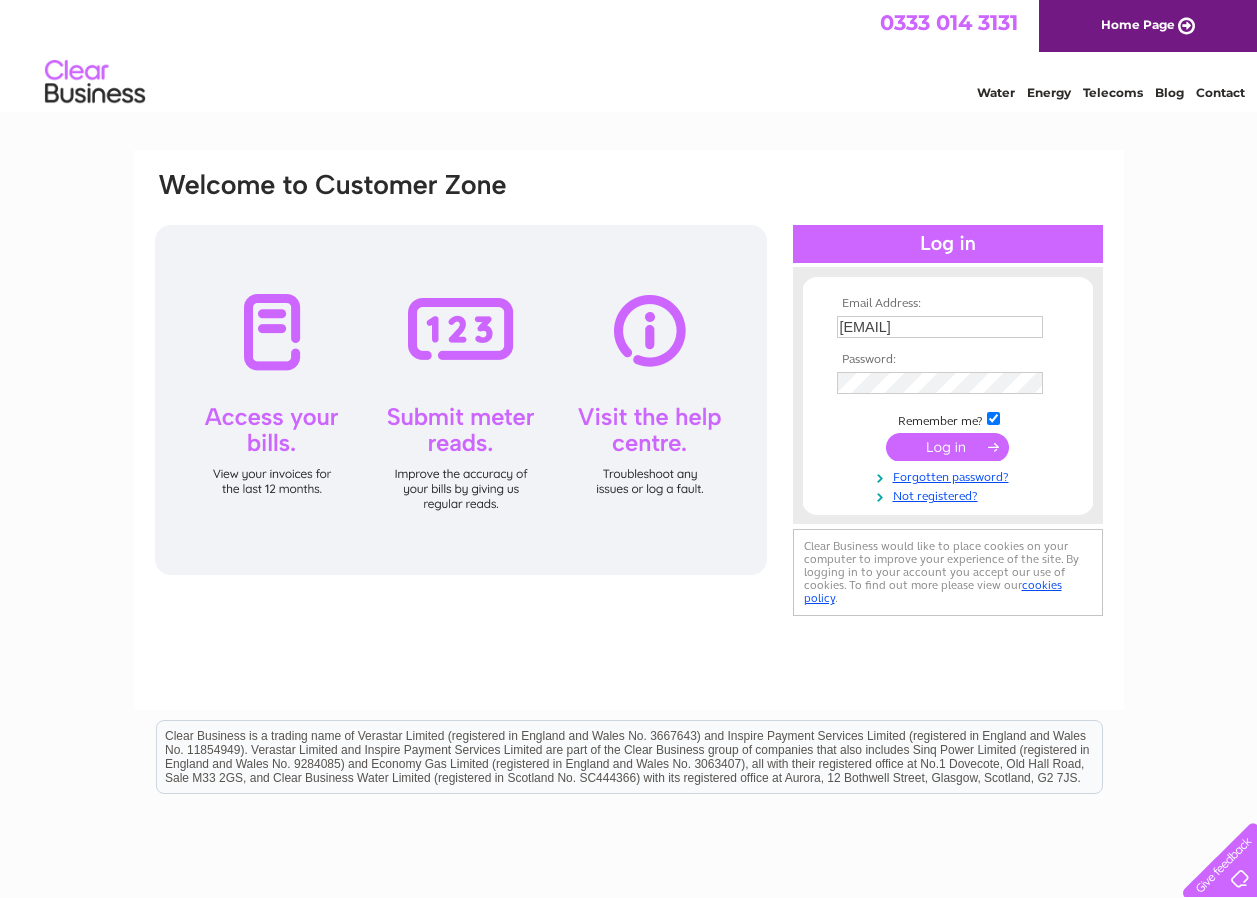 click at bounding box center [947, 447] 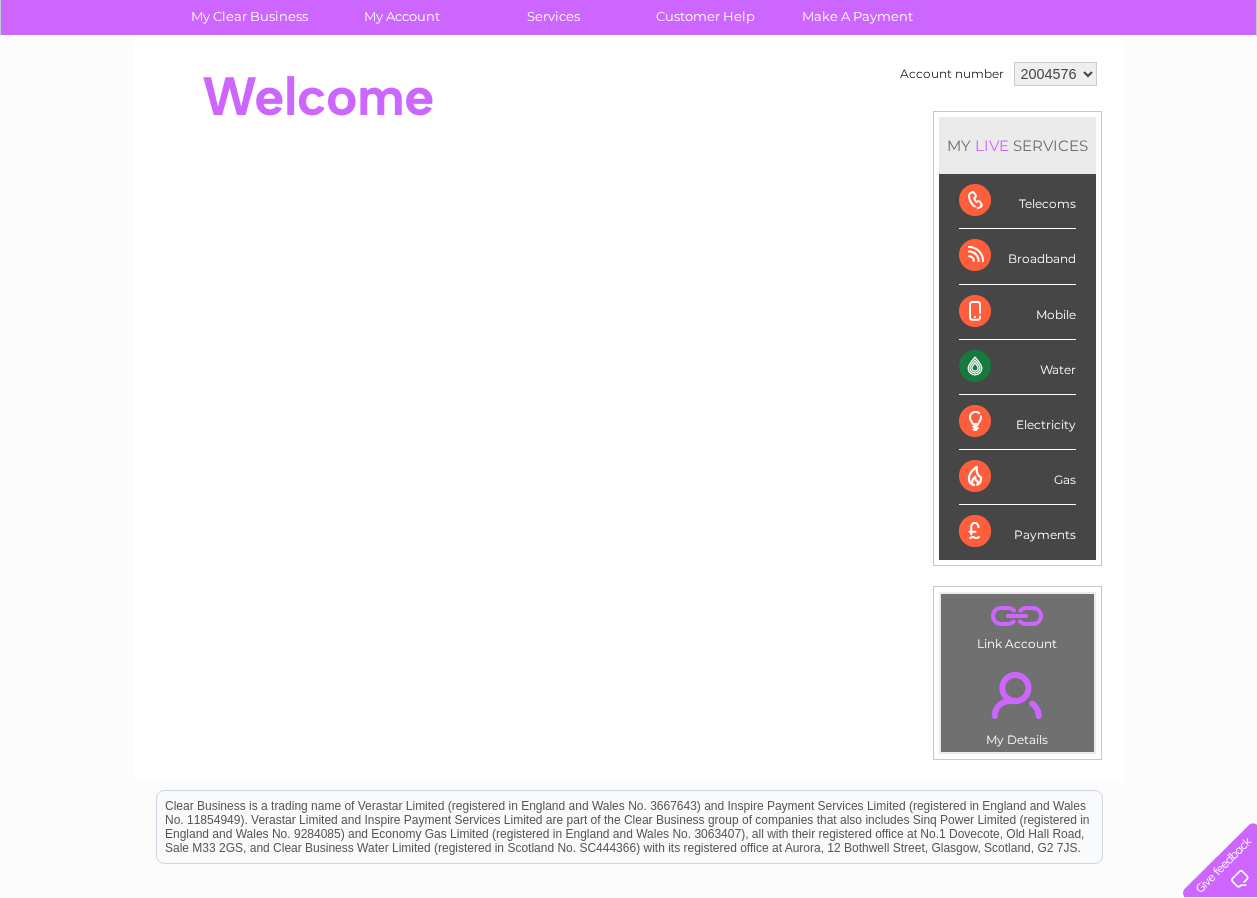 scroll, scrollTop: 0, scrollLeft: 0, axis: both 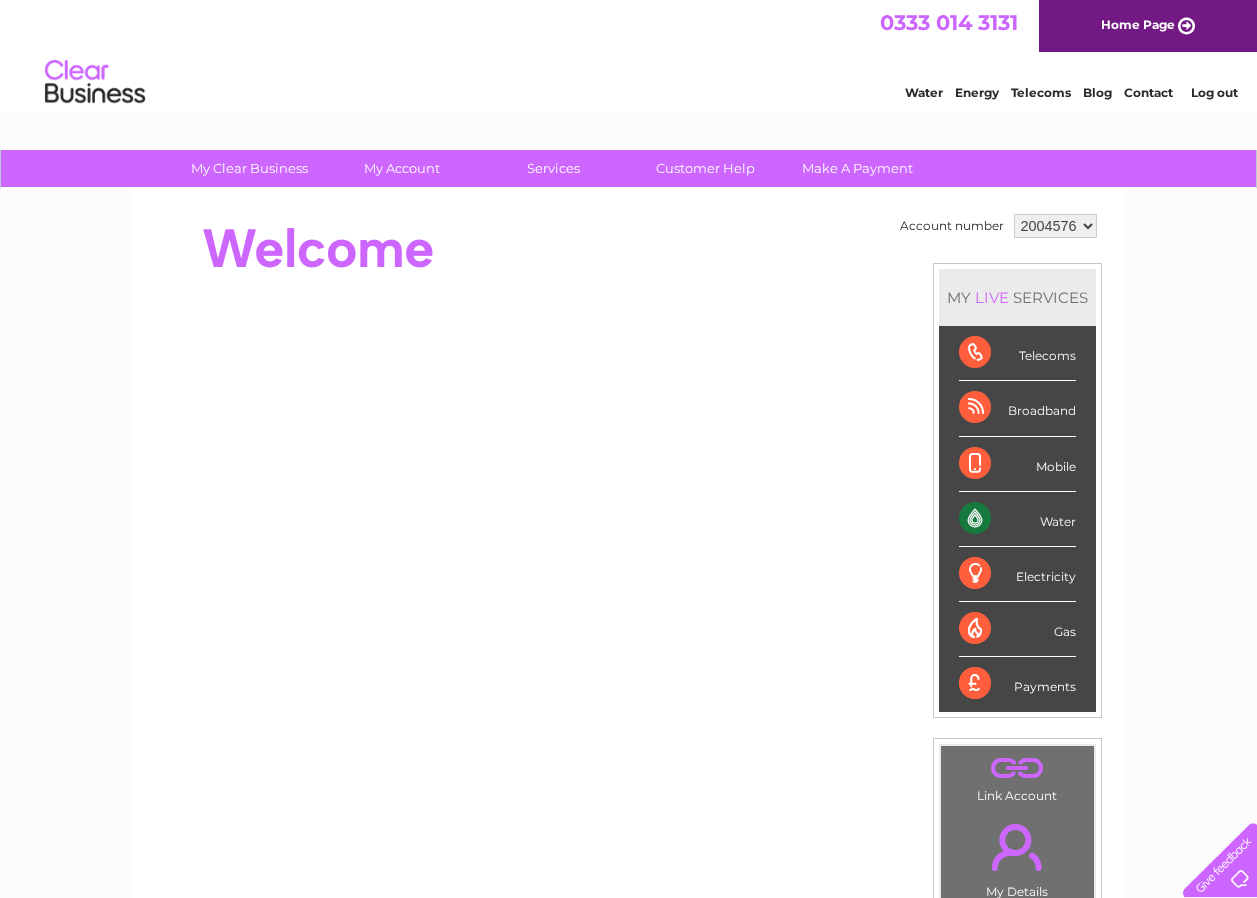 click on "Water" at bounding box center (1017, 519) 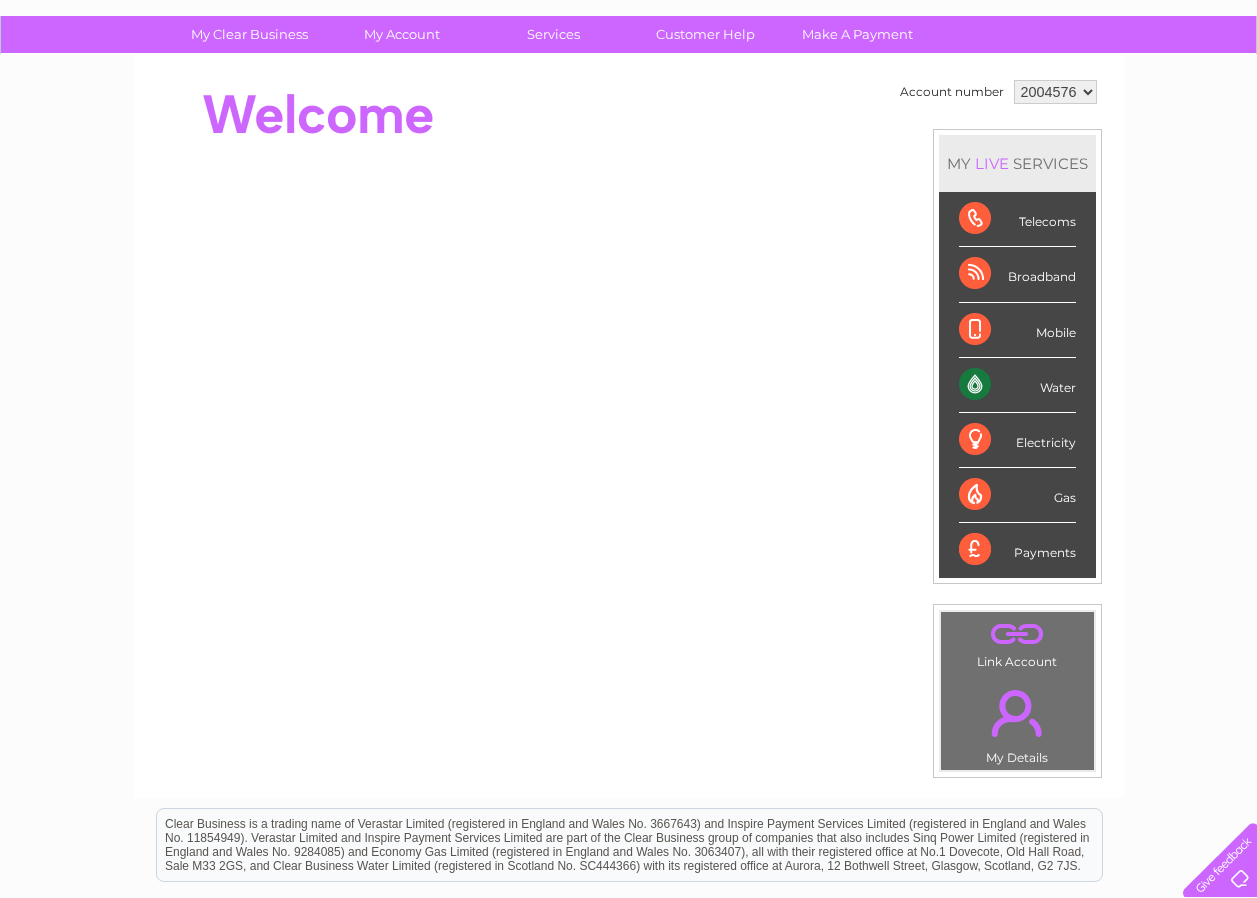 scroll, scrollTop: 91, scrollLeft: 0, axis: vertical 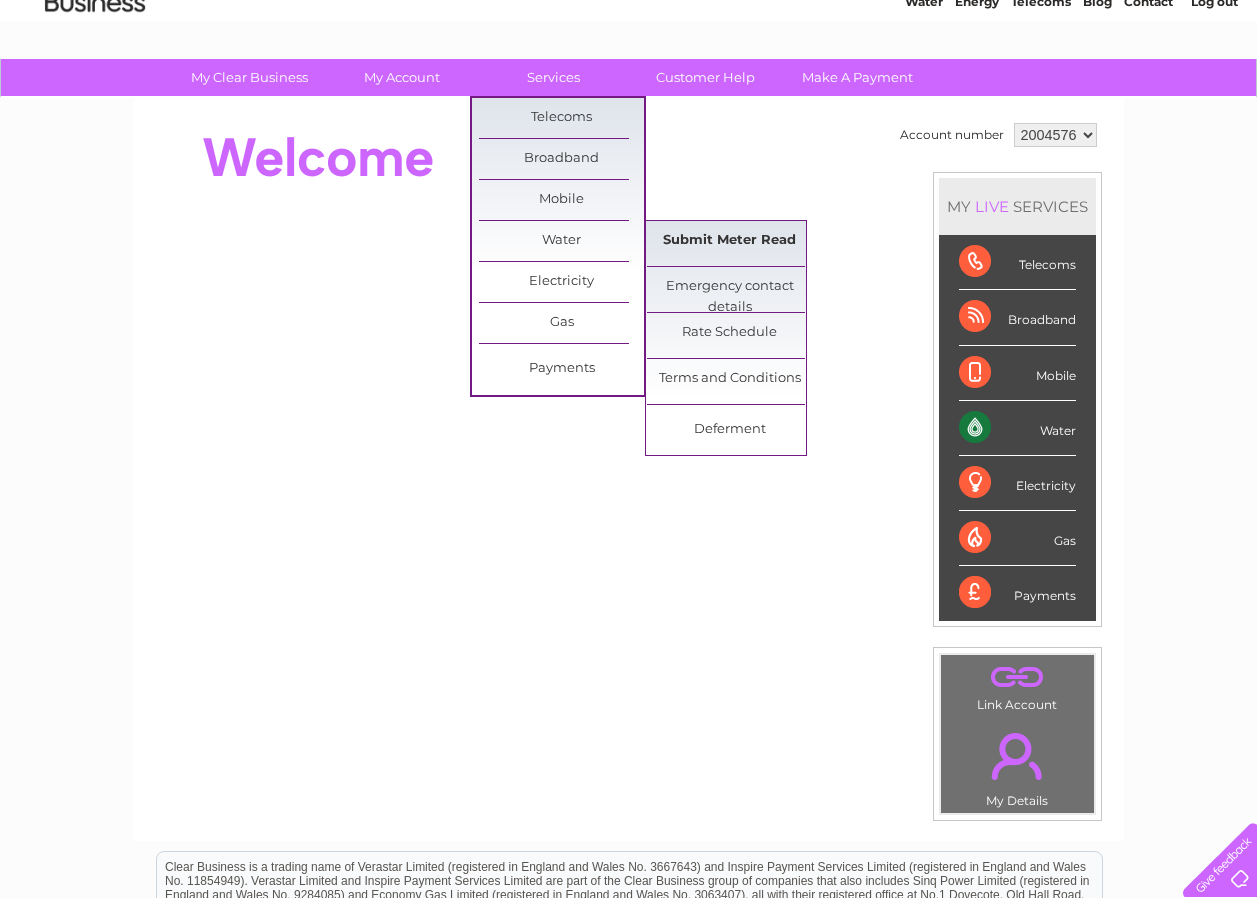 click on "Submit Meter Read" at bounding box center [729, 241] 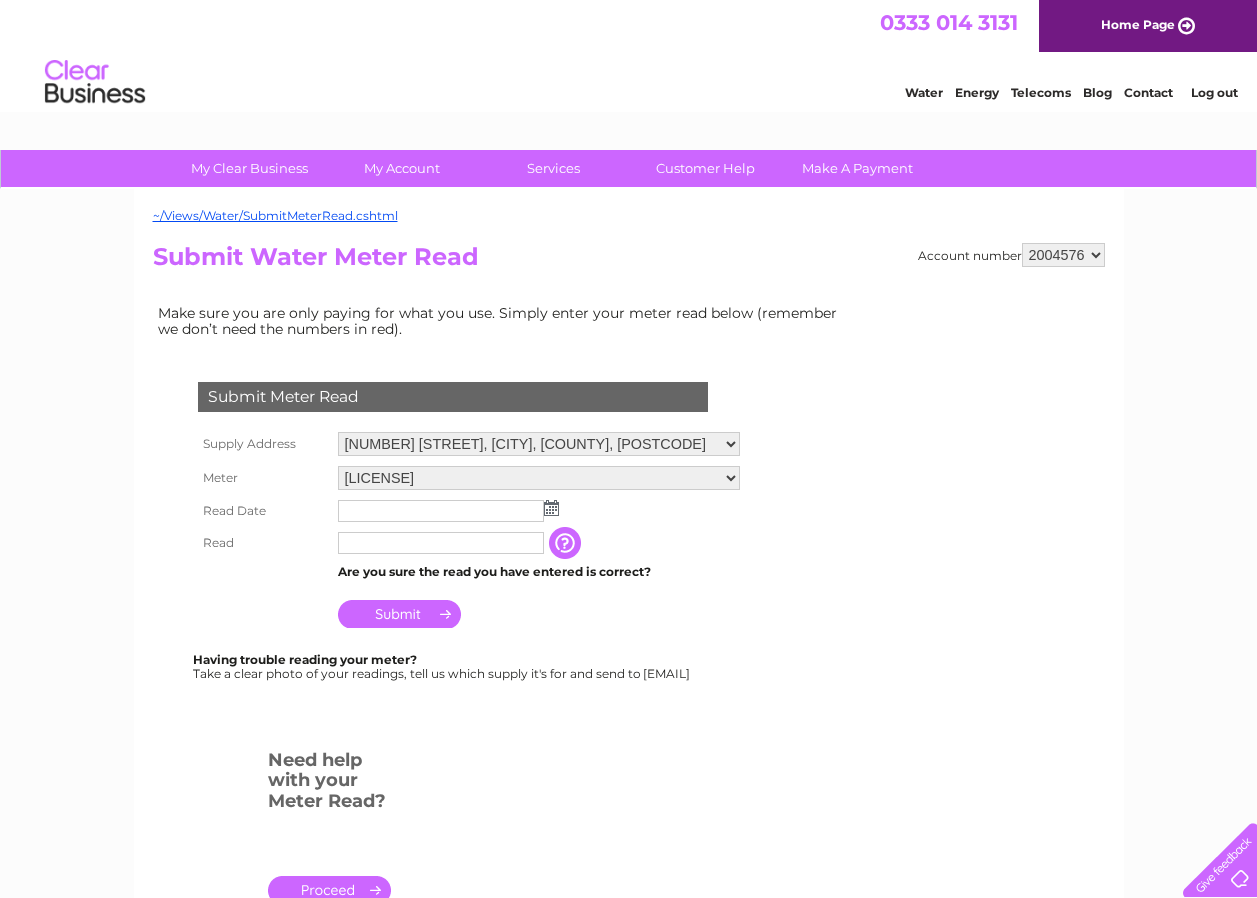 scroll, scrollTop: 0, scrollLeft: 0, axis: both 